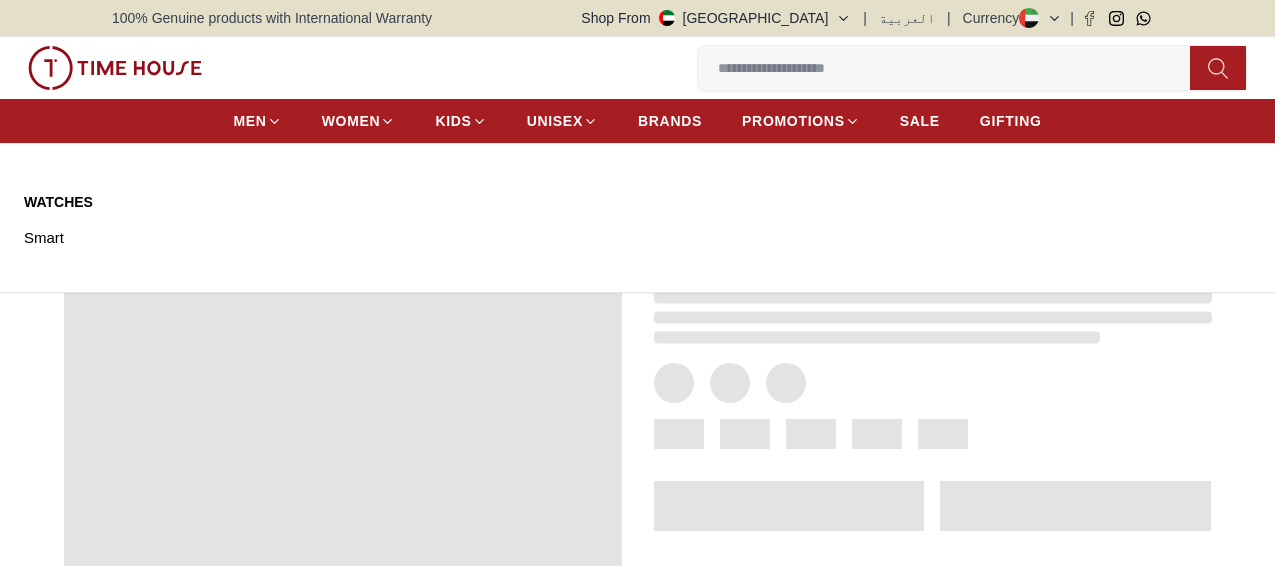 scroll, scrollTop: 0, scrollLeft: 0, axis: both 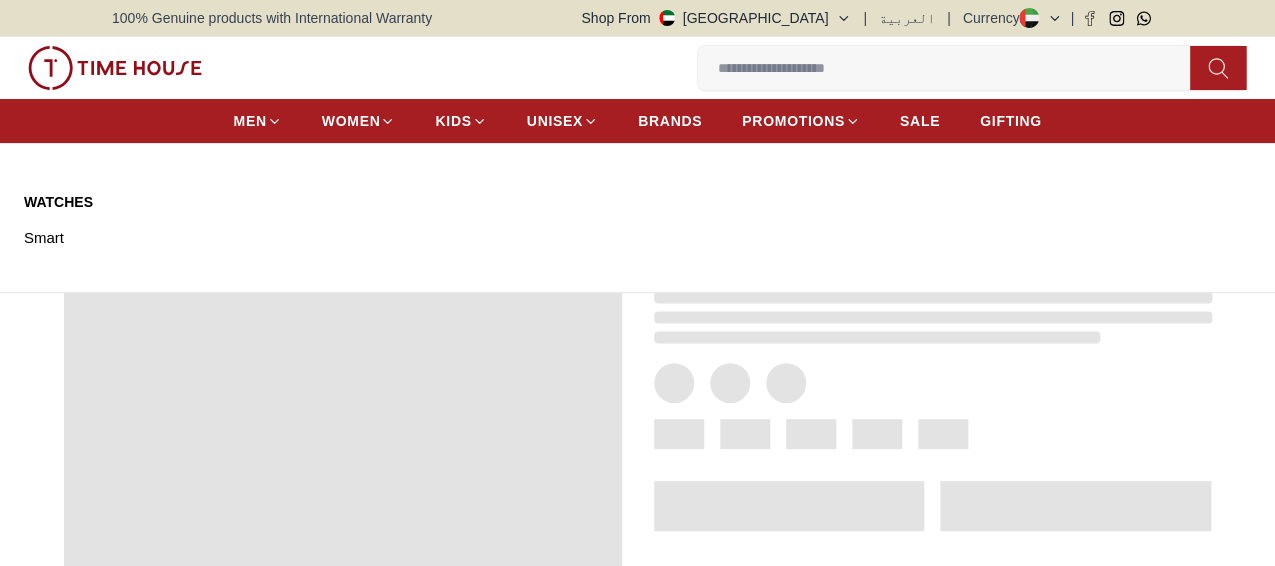 click on "1" at bounding box center (0, 0) 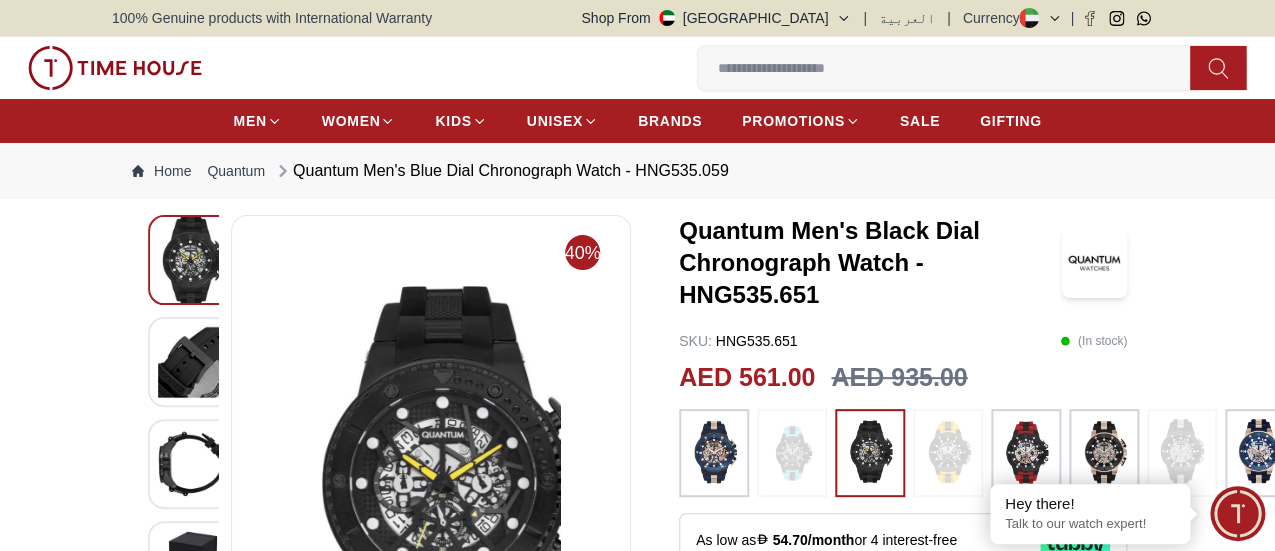 click 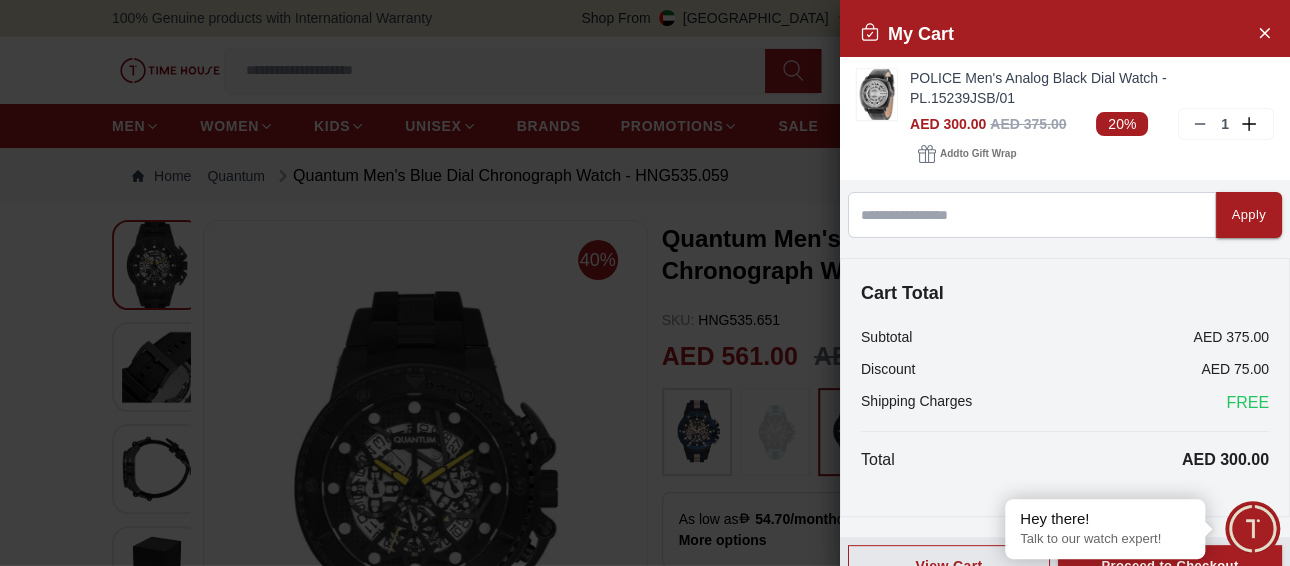 click at bounding box center (645, 283) 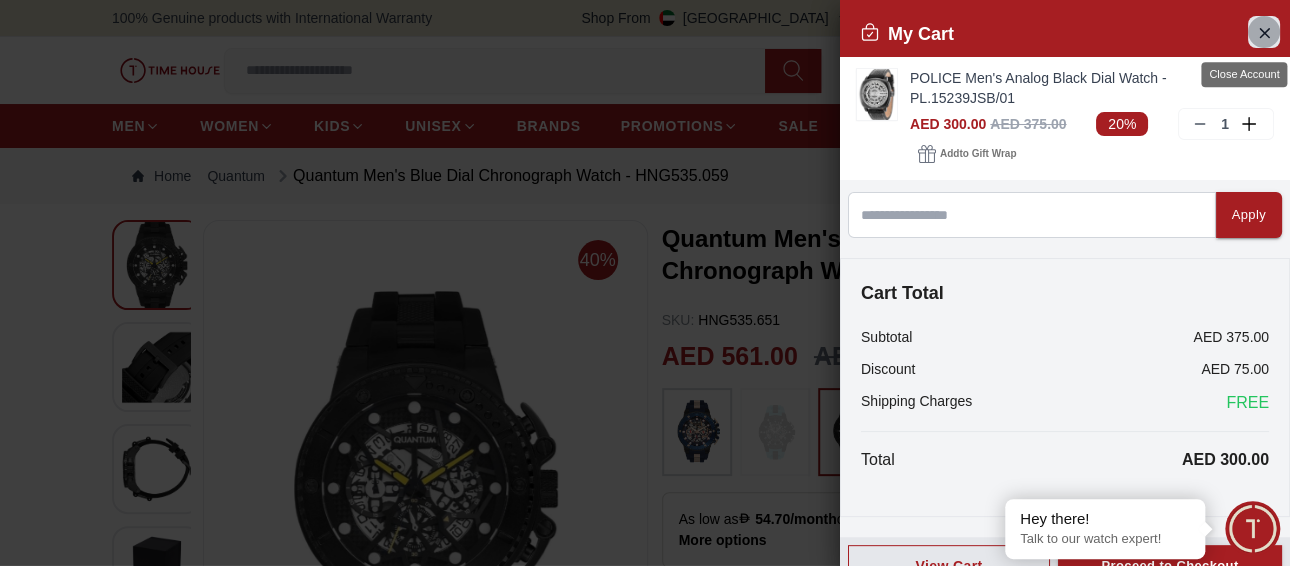 click 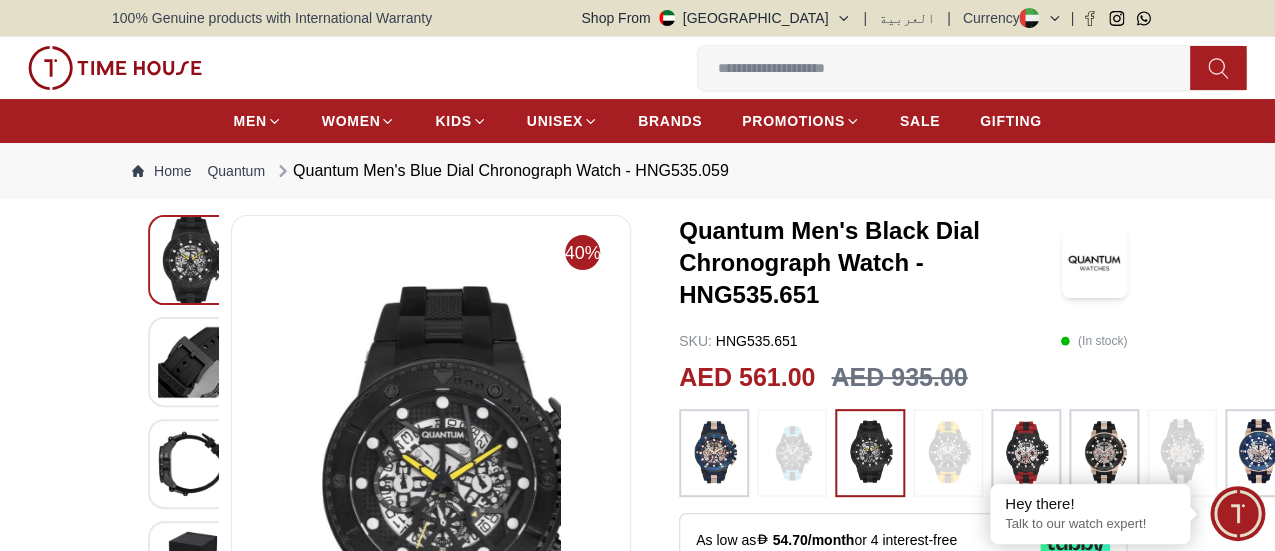 click at bounding box center (952, 68) 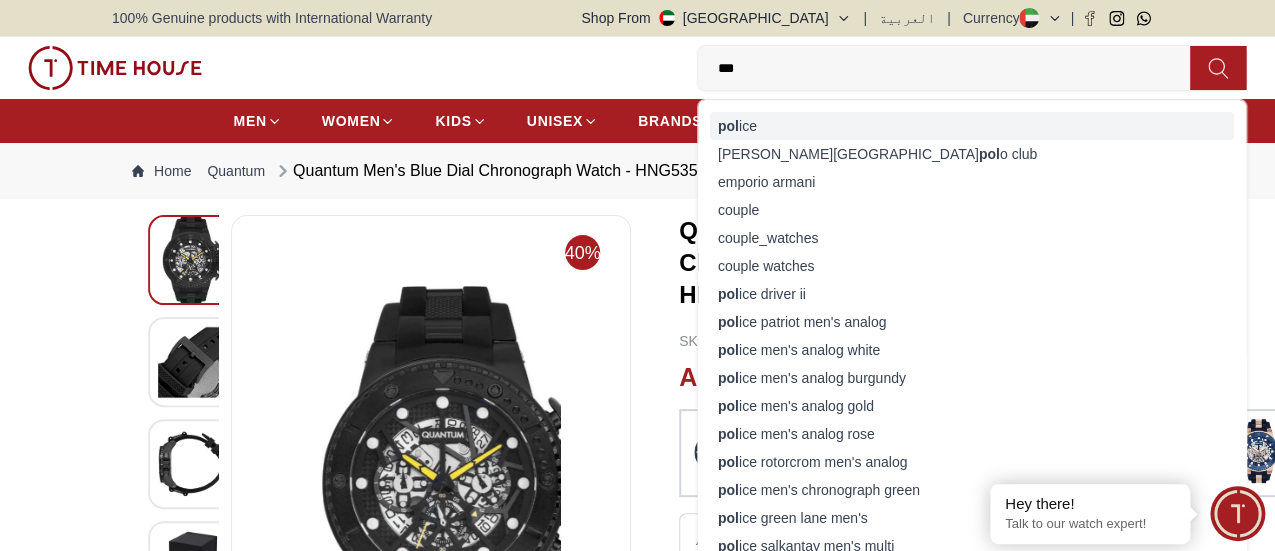 type on "***" 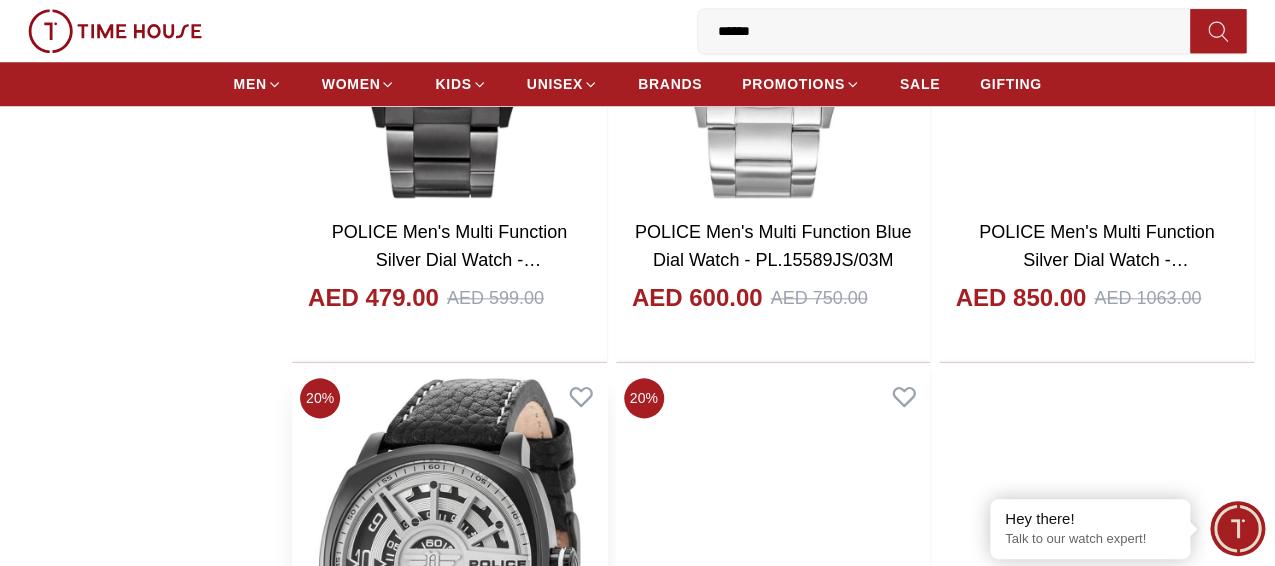 scroll, scrollTop: 3300, scrollLeft: 0, axis: vertical 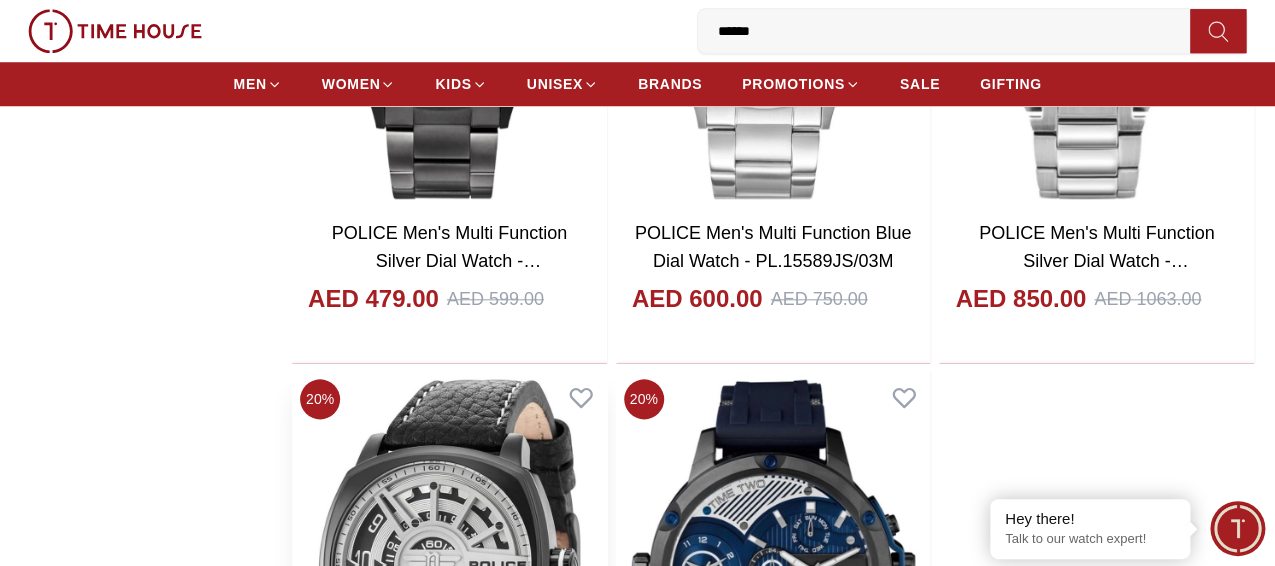 click at bounding box center [449, 571] 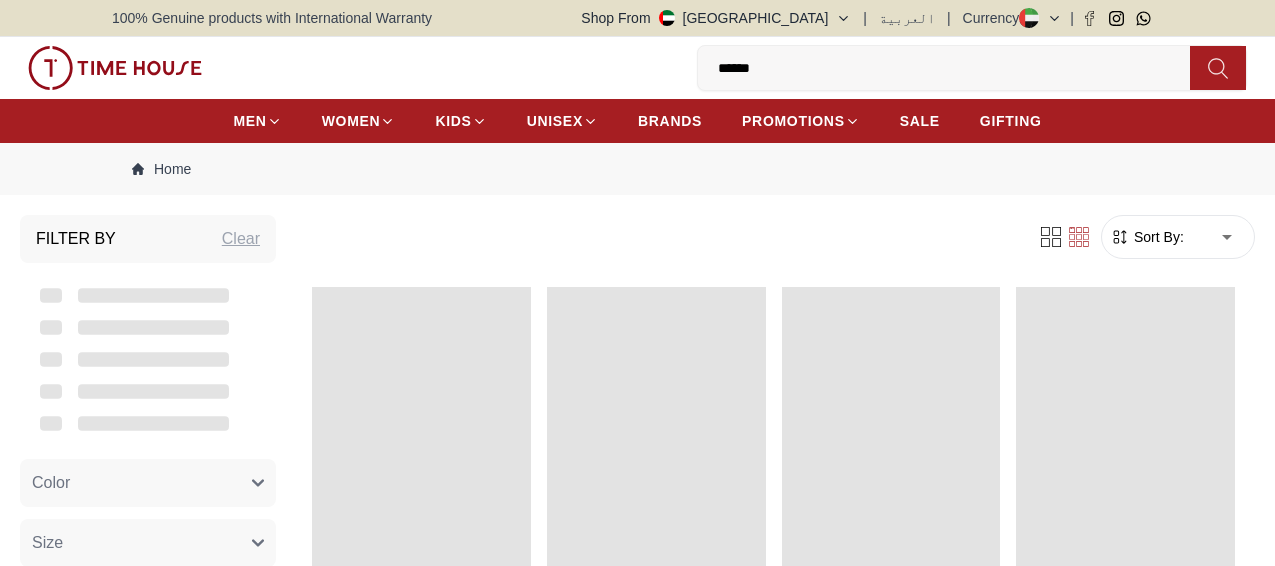 scroll, scrollTop: 0, scrollLeft: 0, axis: both 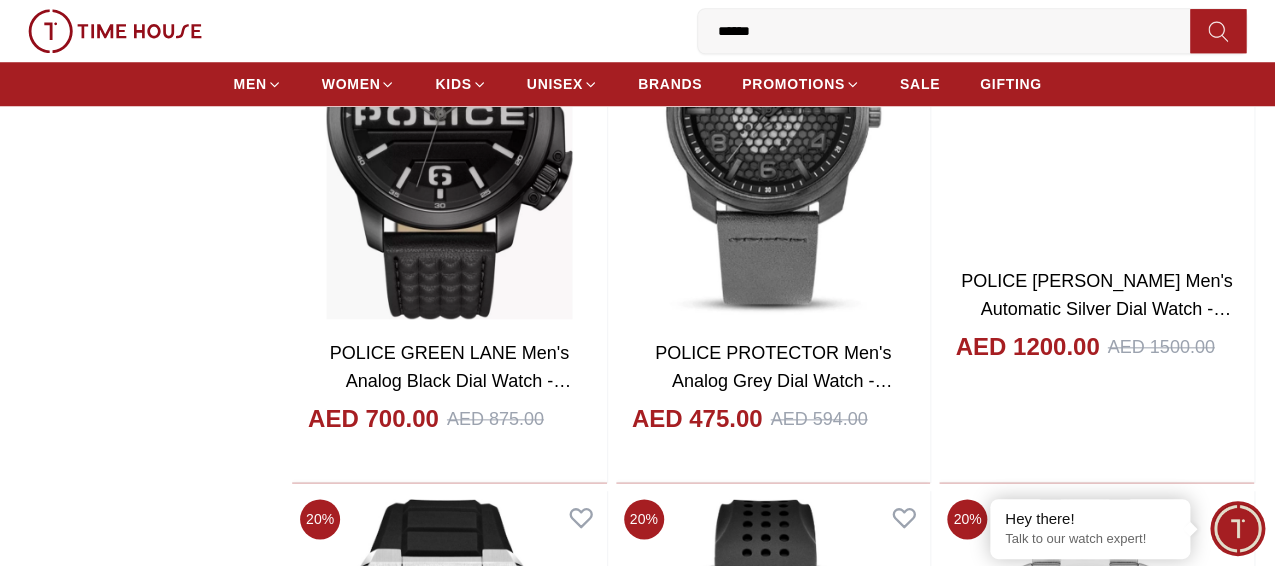 click on "0 Wishlist ****** Help Our Stores My Account 0 Wishlist 1 My Bag" at bounding box center (637, 31) 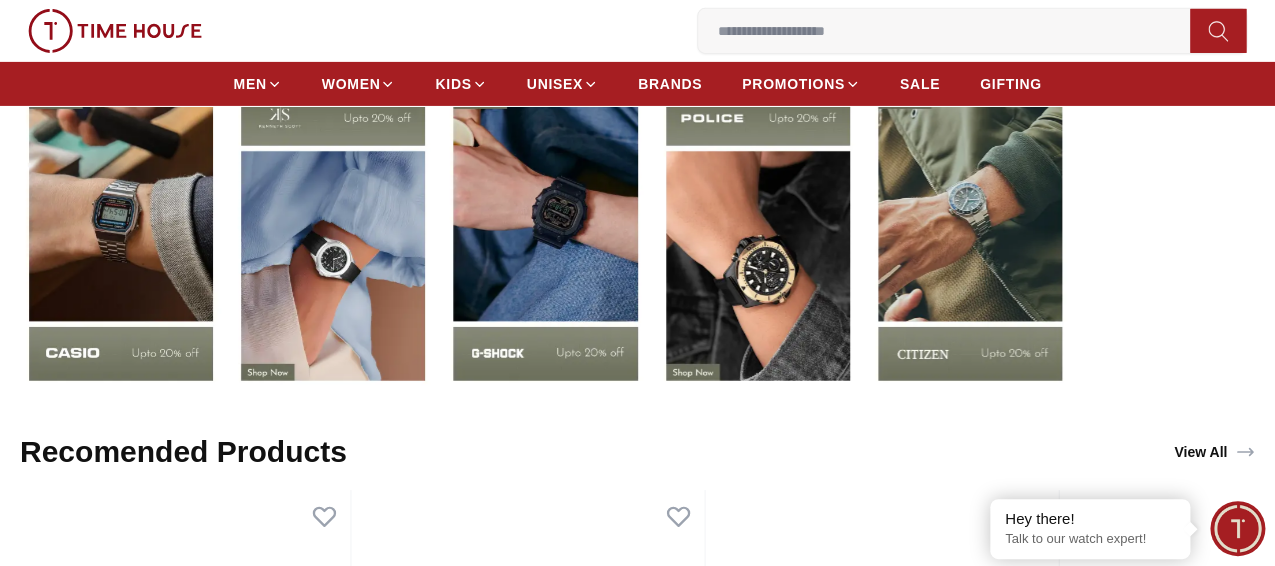 scroll, scrollTop: 2300, scrollLeft: 0, axis: vertical 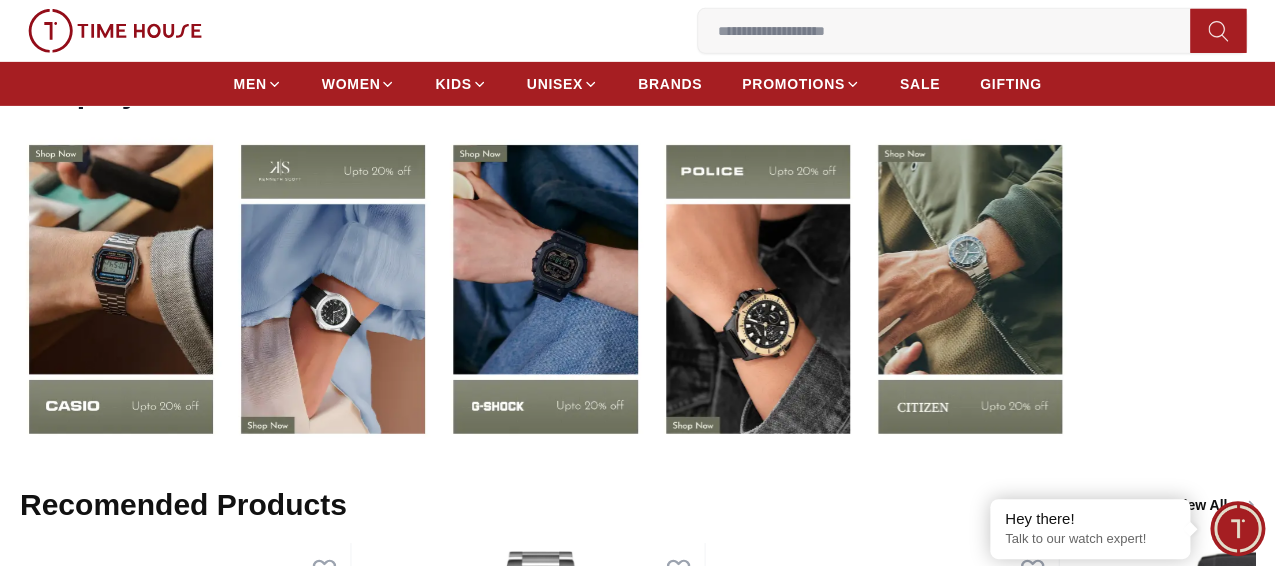 click at bounding box center (758, 289) 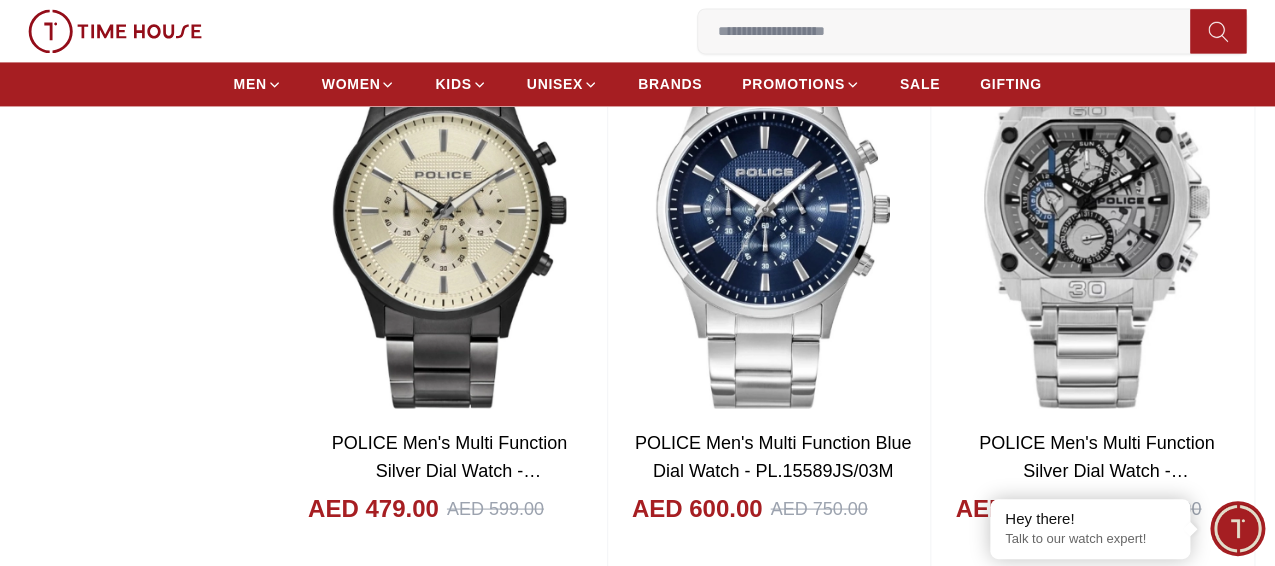 scroll, scrollTop: 3900, scrollLeft: 0, axis: vertical 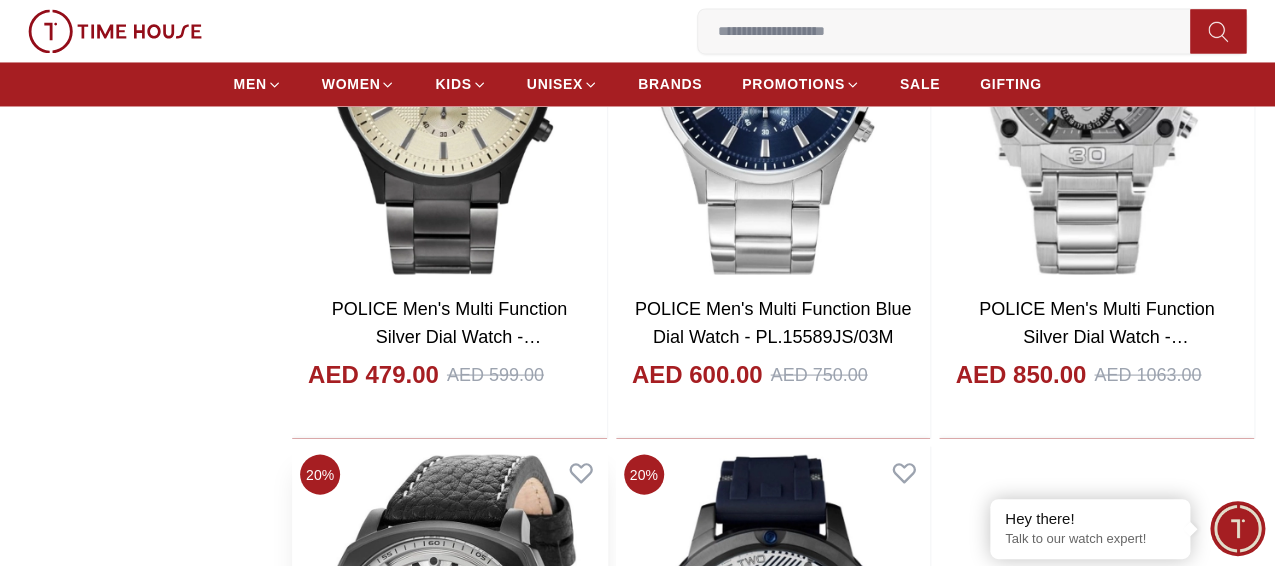 click at bounding box center [449, 646] 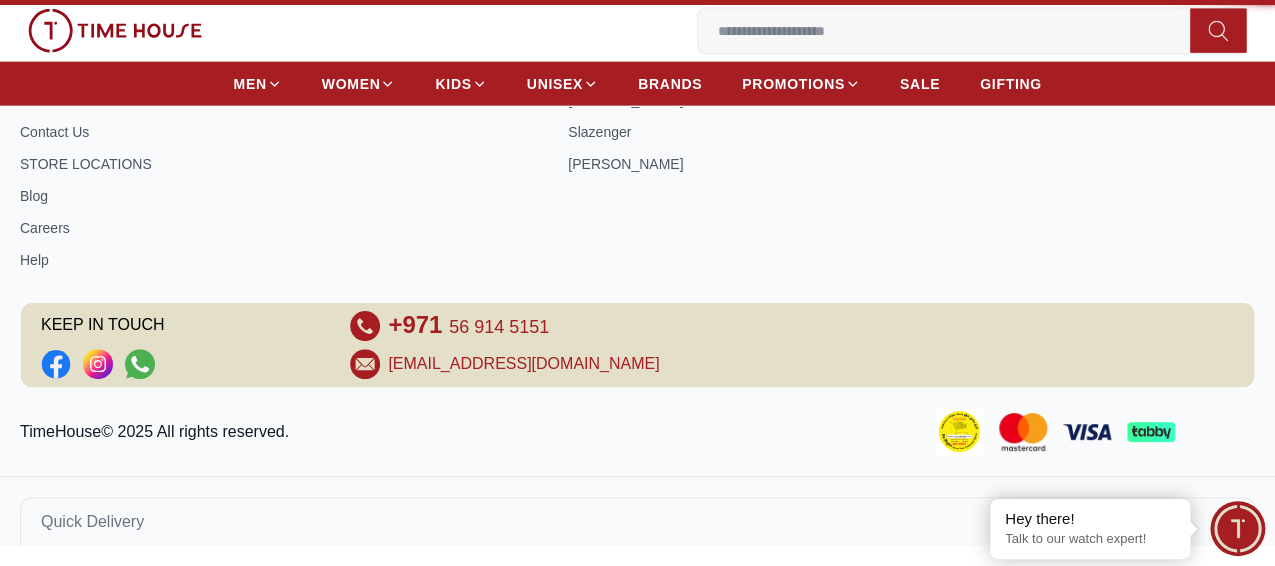 scroll, scrollTop: 0, scrollLeft: 0, axis: both 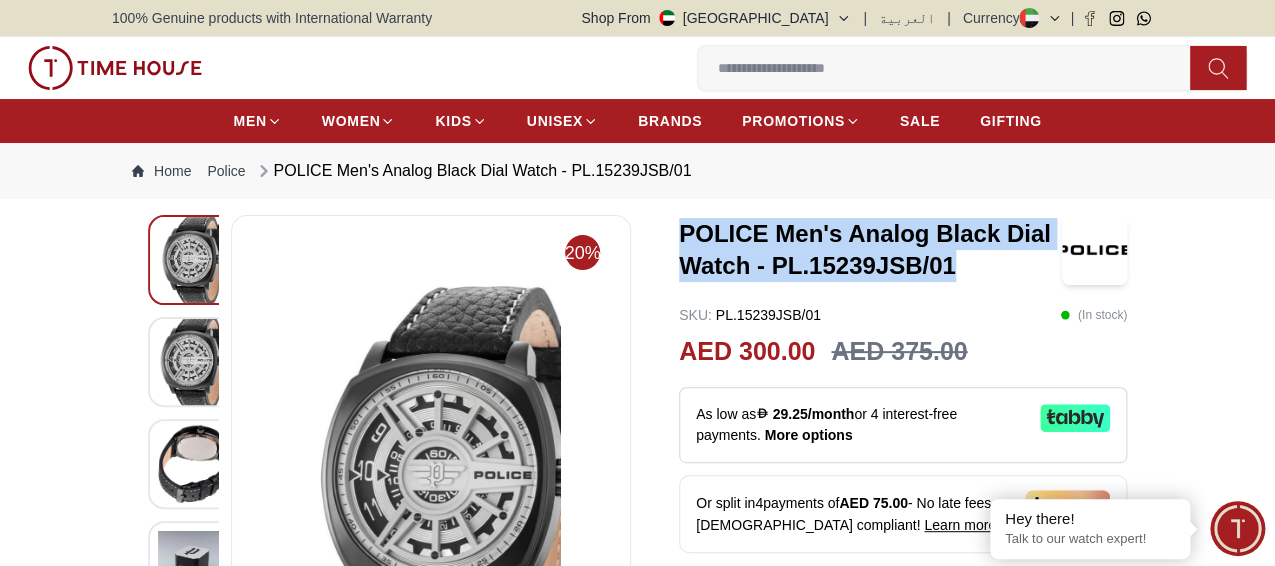 copy on "POLICE Men's Analog Black Dial Watch - PL.15239JSB/01" 